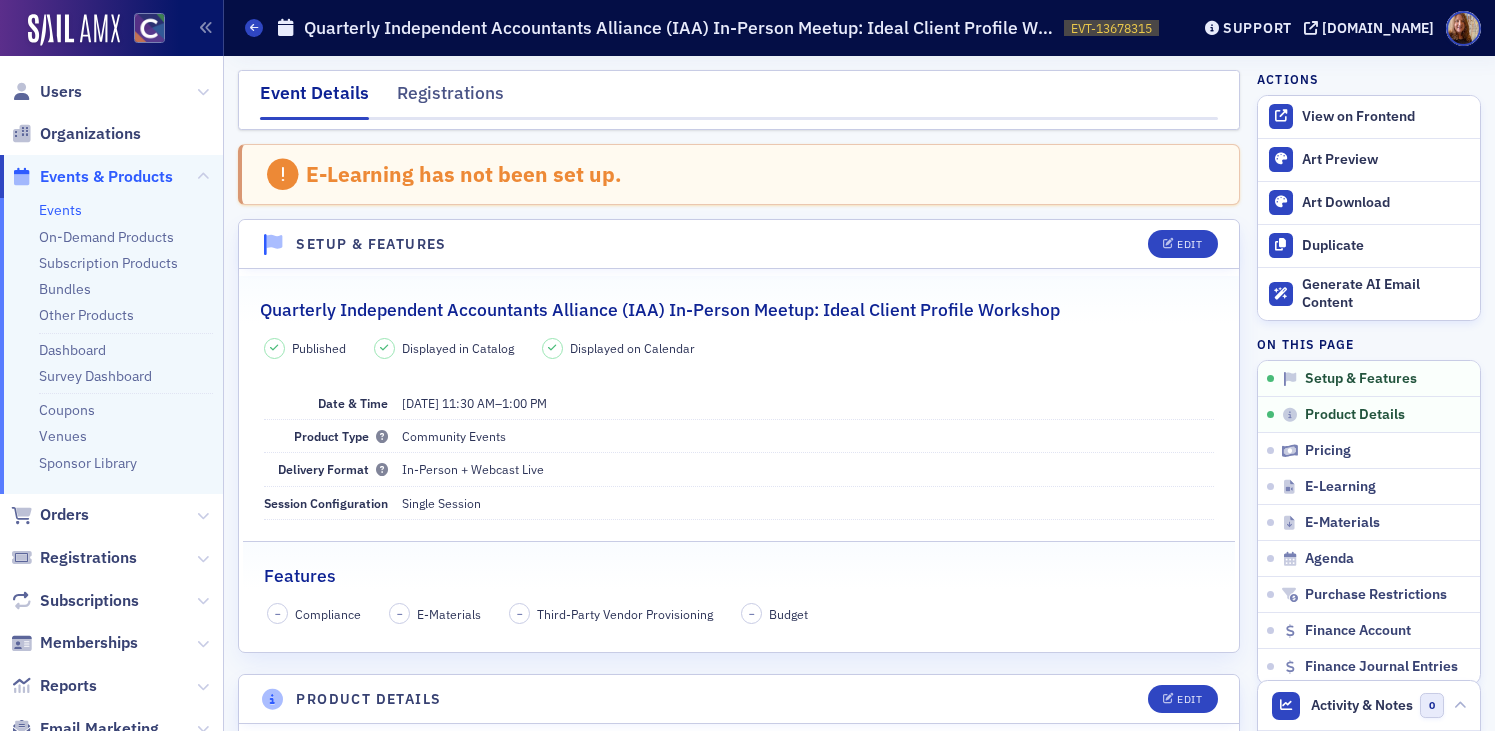 scroll, scrollTop: 0, scrollLeft: 0, axis: both 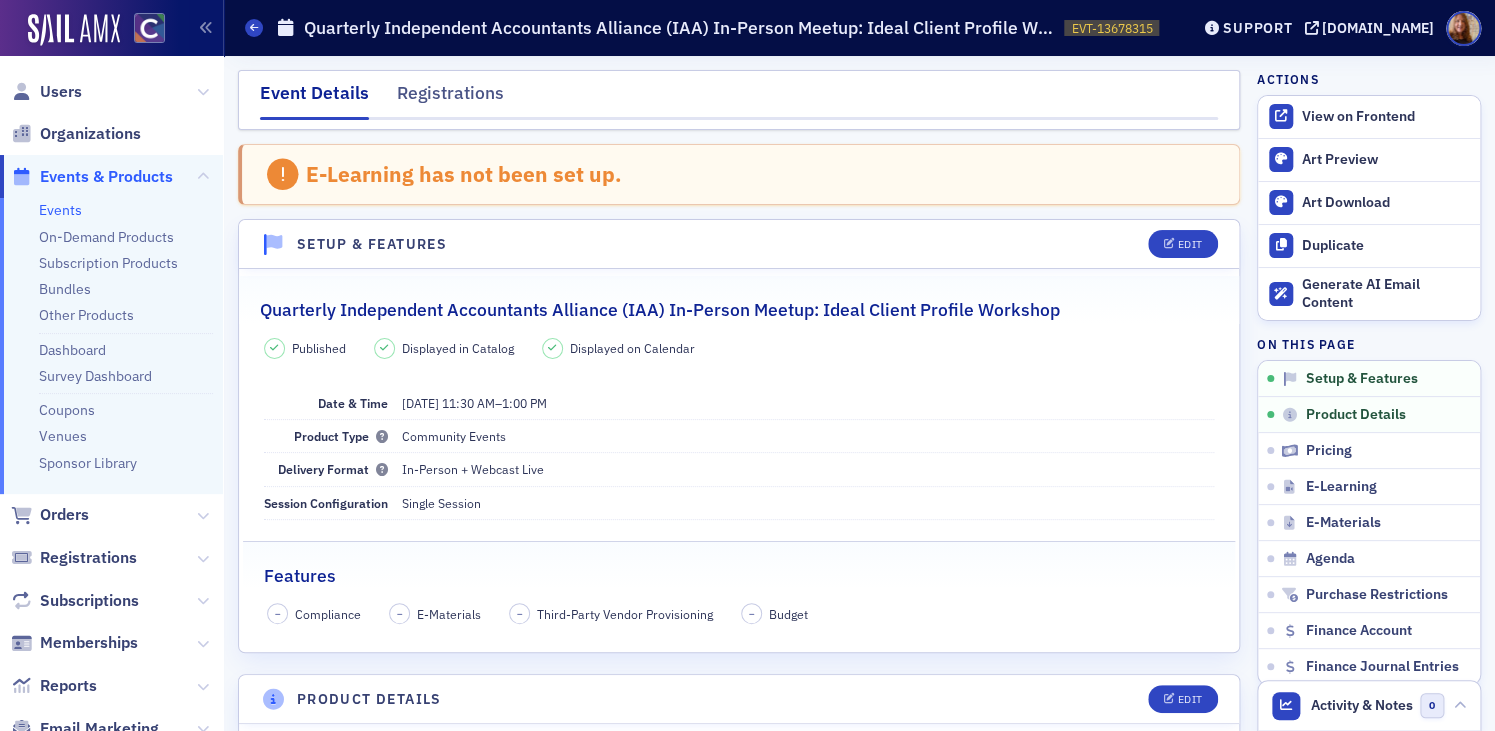 click on "Published Displayed in Catalog Displayed on Calendar Date & Time 7/18/2025   11:30 AM  –  1:00 PM Product Type Community Events Delivery Format In-Person + Webcast Live Session Configuration Single Session Features – Compliance – E-Materials – Third-Party Vendor Provisioning – Budget" 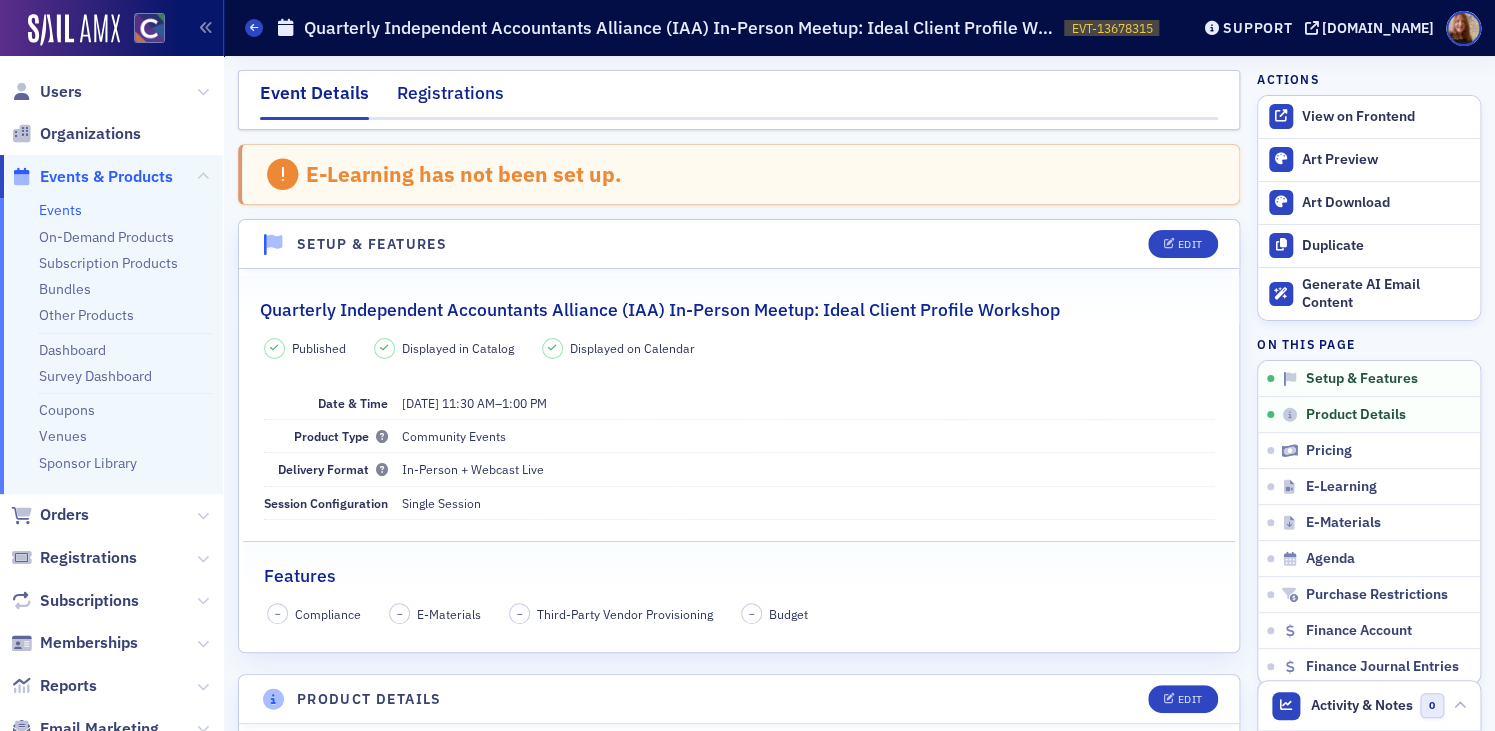 click on "Registrations" 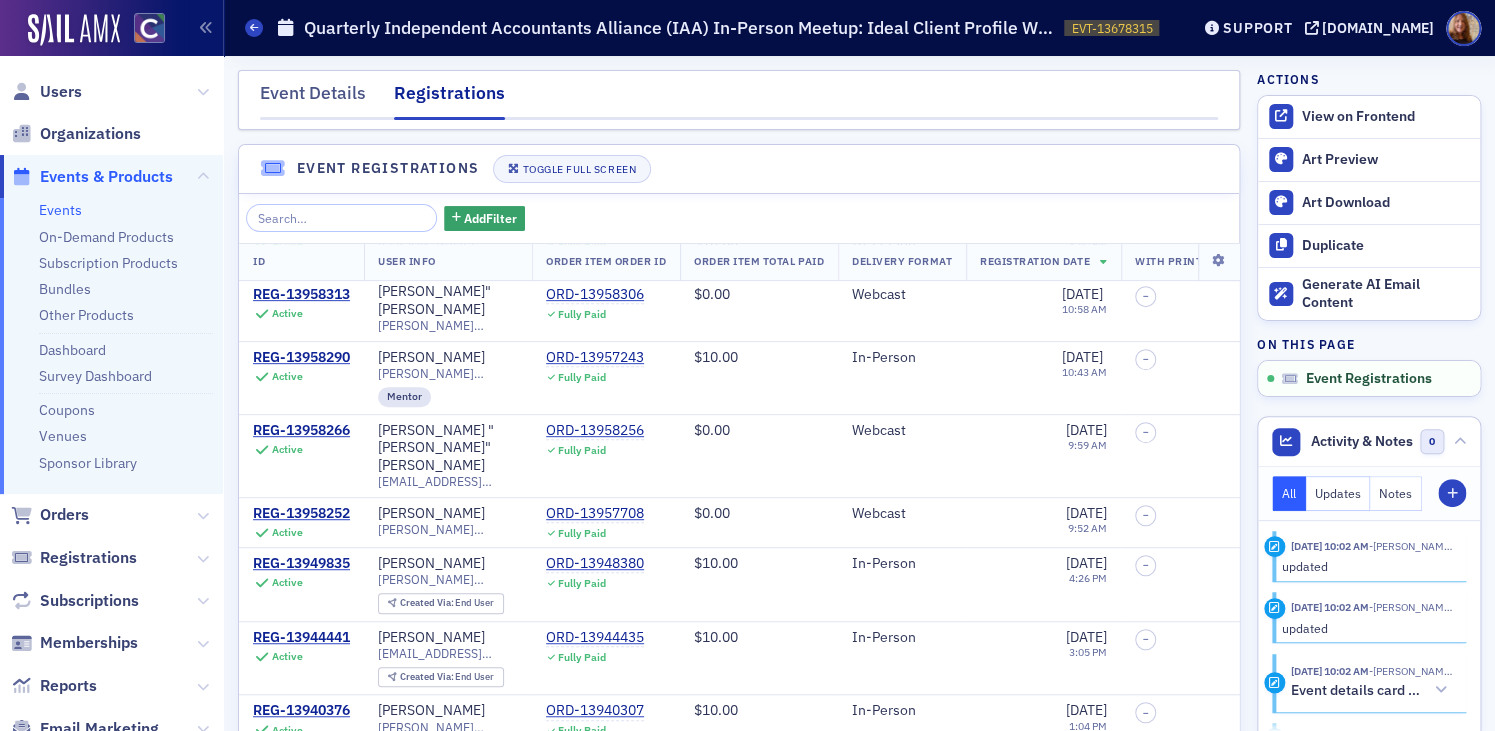 scroll, scrollTop: 420, scrollLeft: 0, axis: vertical 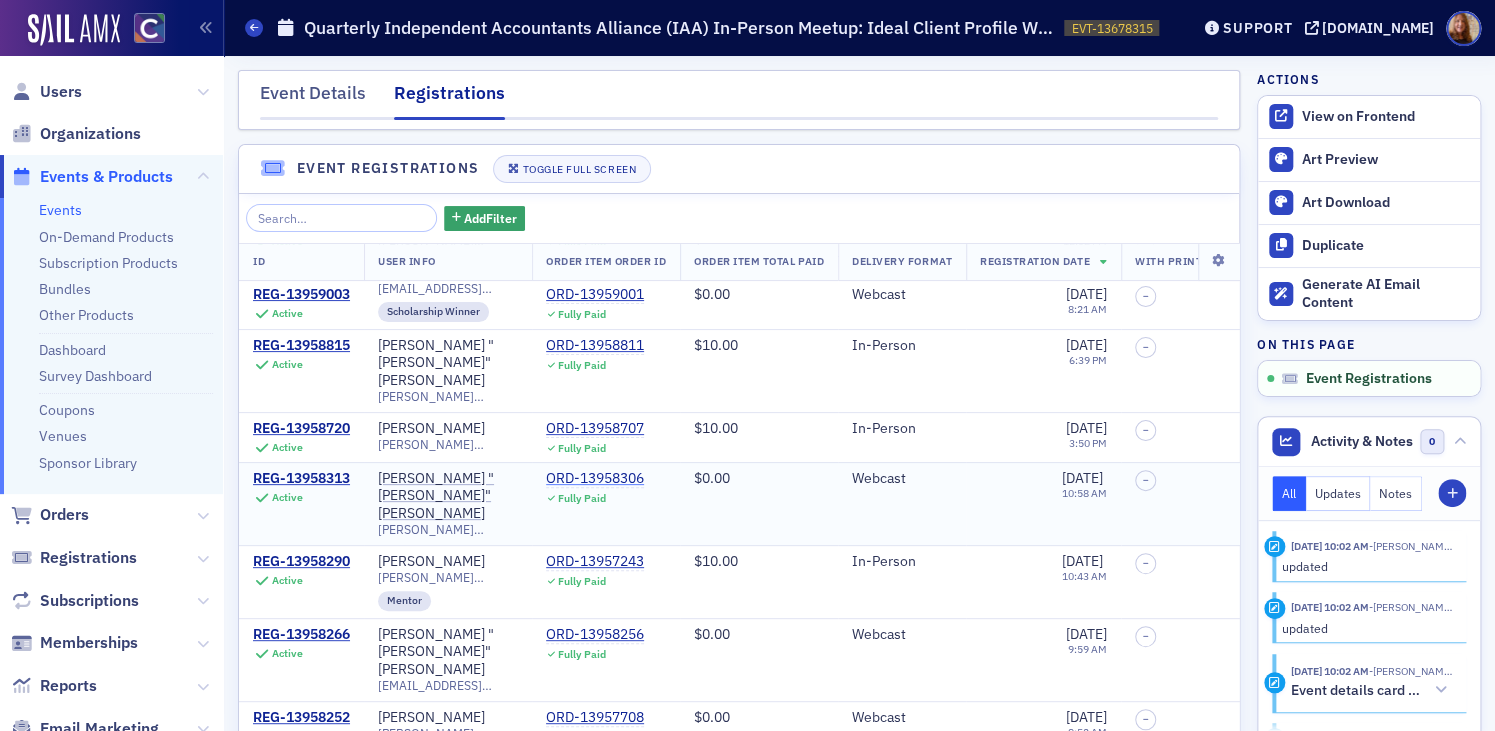 click on "ORD-13958306" 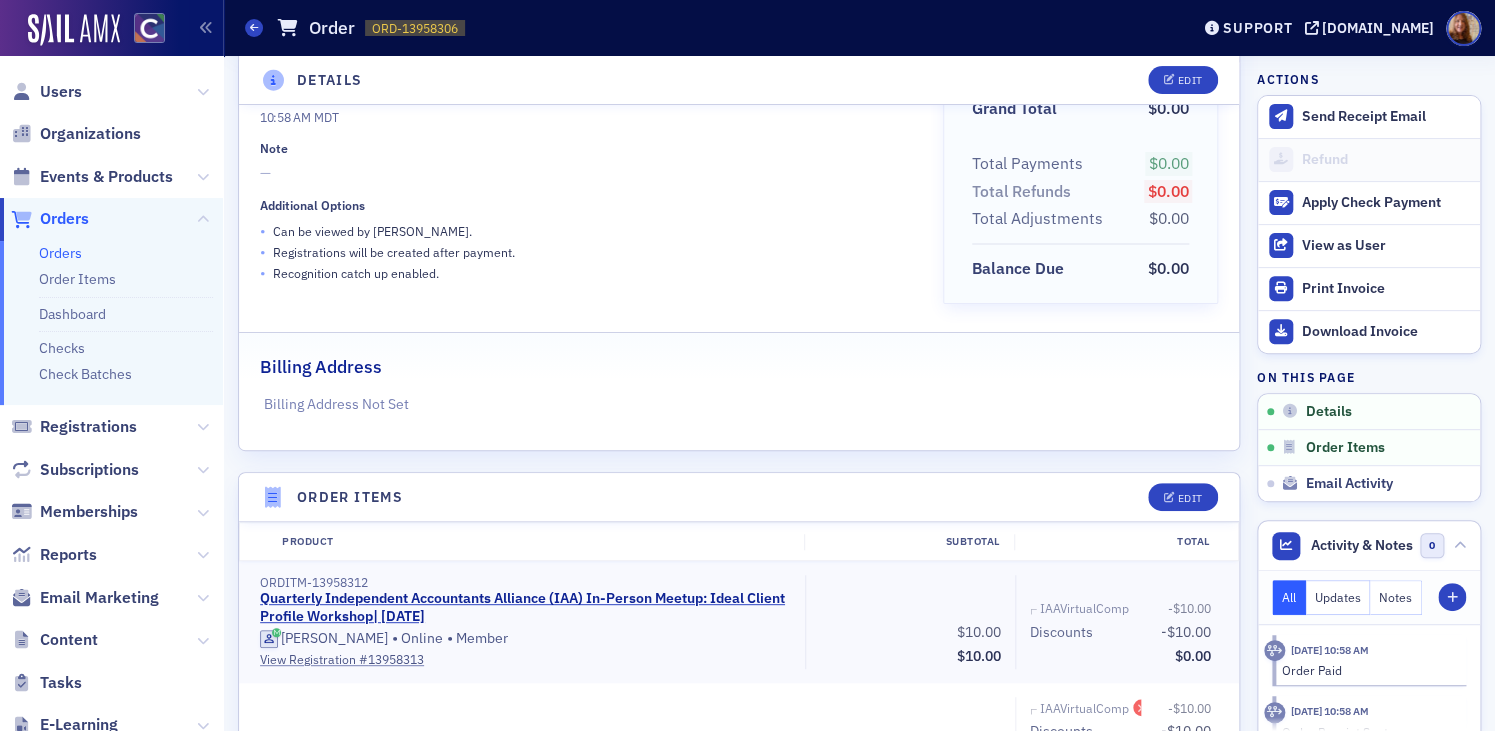 scroll, scrollTop: 512, scrollLeft: 0, axis: vertical 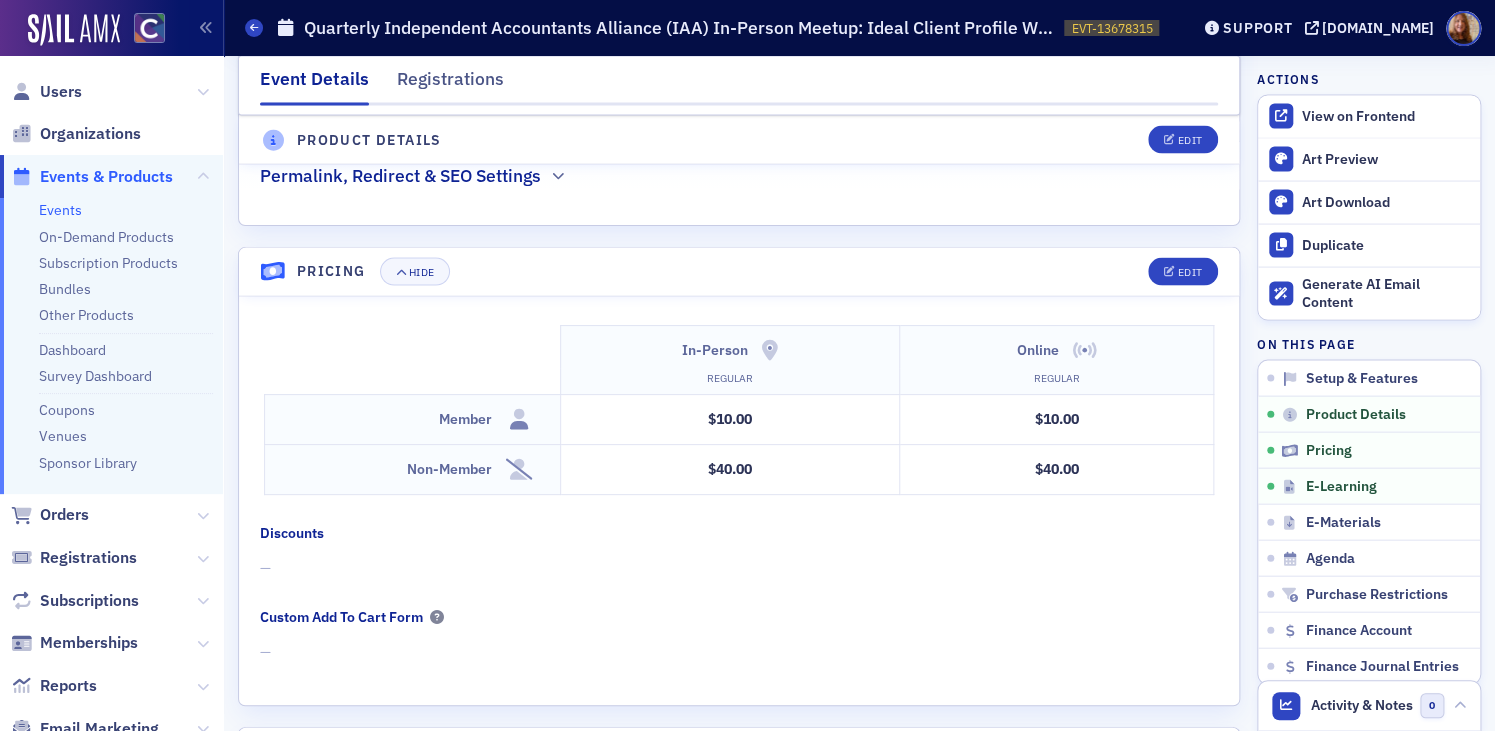 click on "Registrations" 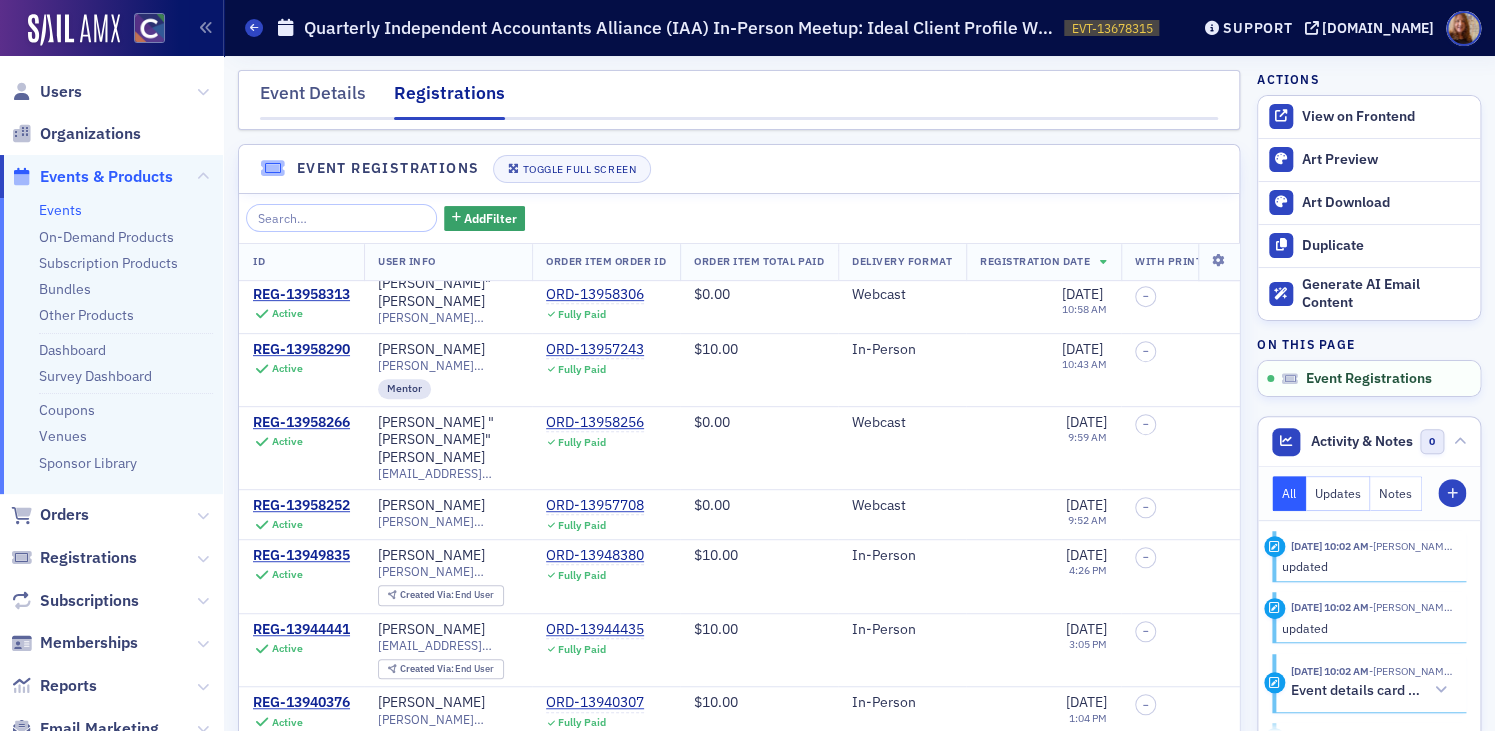 scroll, scrollTop: 420, scrollLeft: 0, axis: vertical 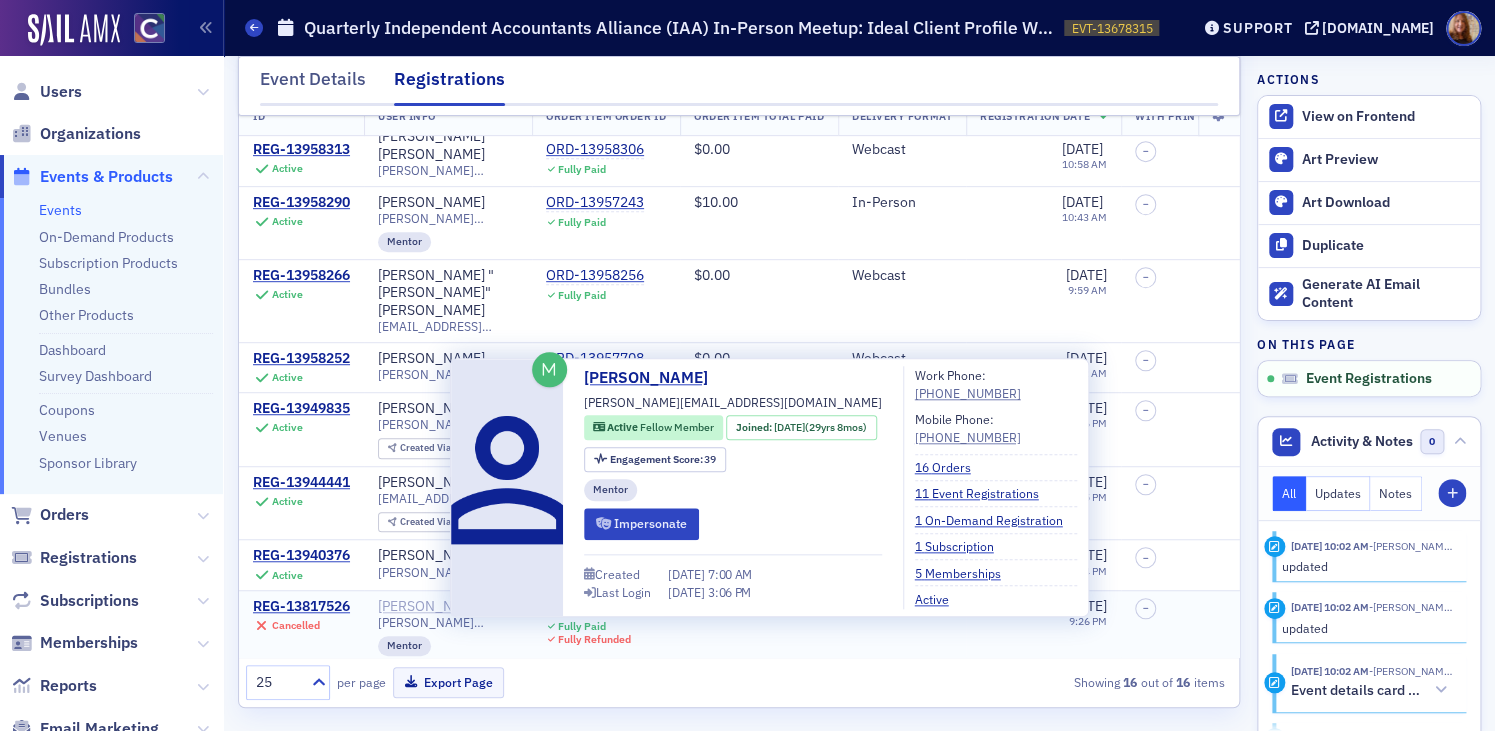 click on "[PERSON_NAME]" 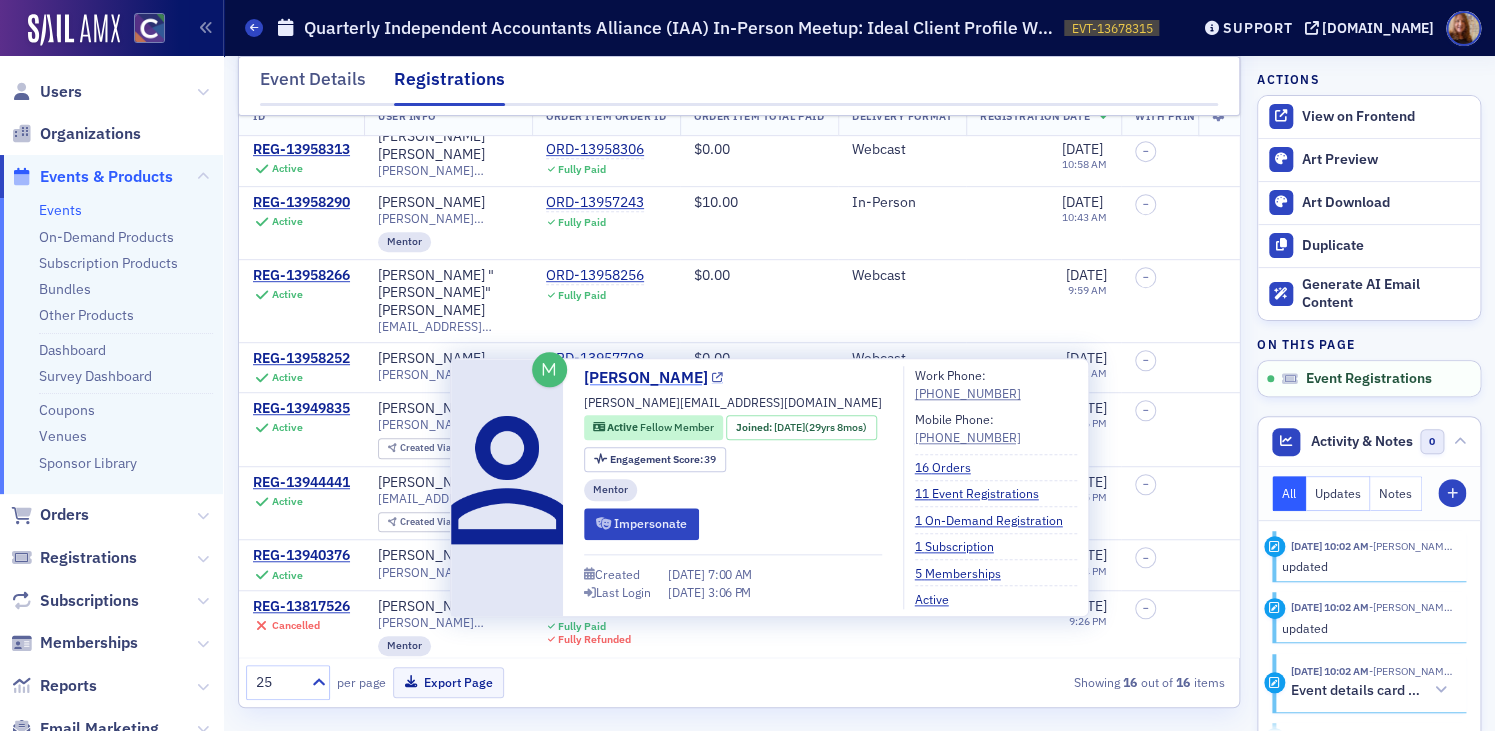 click on "[PERSON_NAME]" at bounding box center [653, 378] 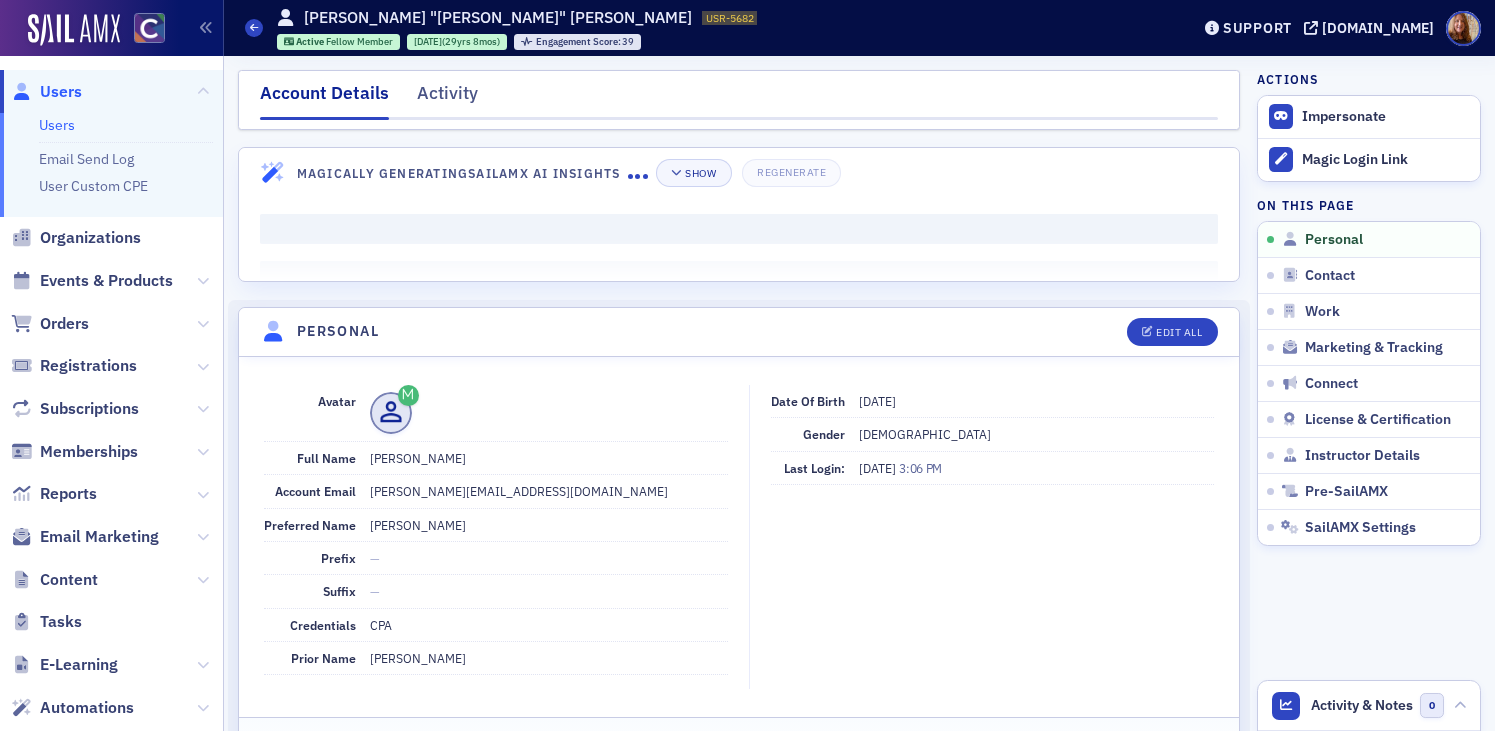 scroll, scrollTop: 0, scrollLeft: 0, axis: both 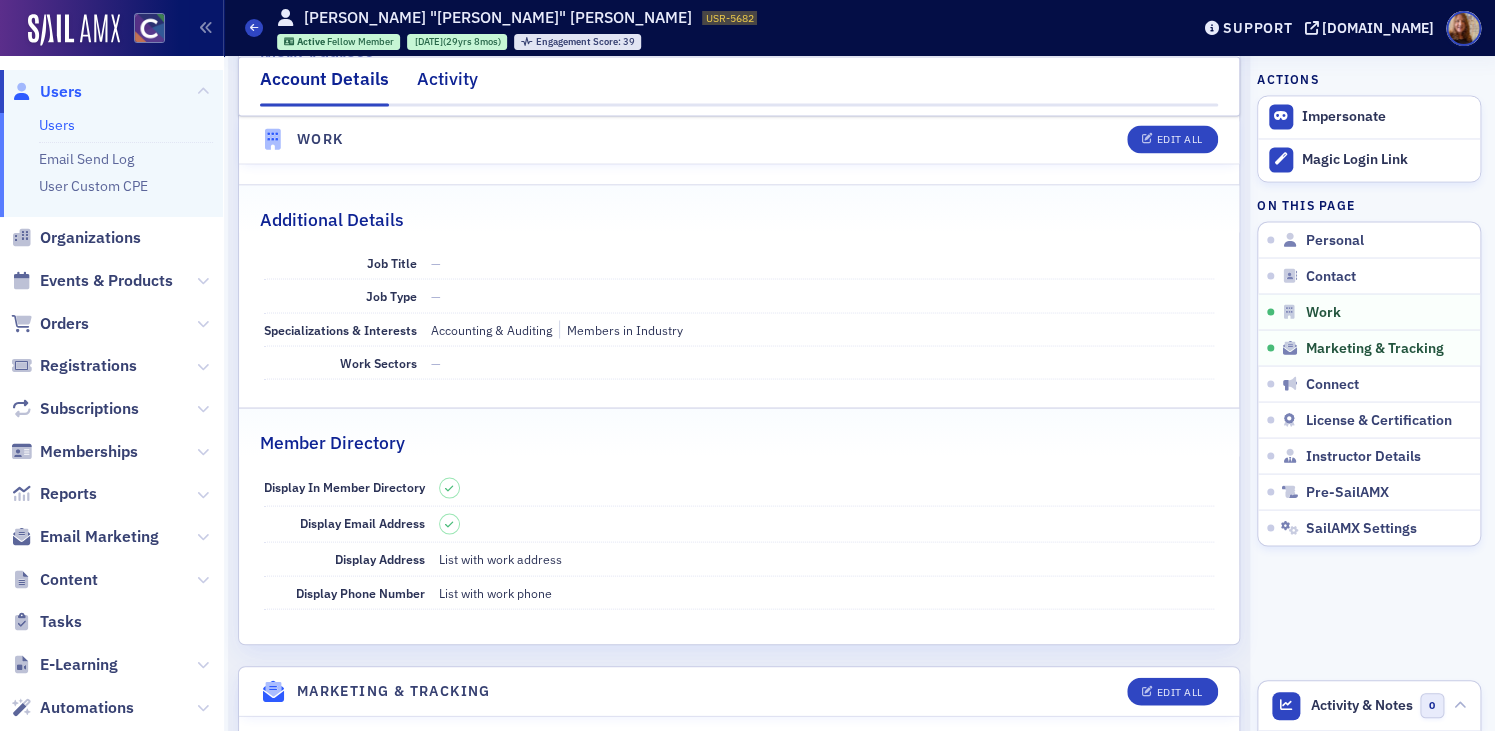 click on "Activity" 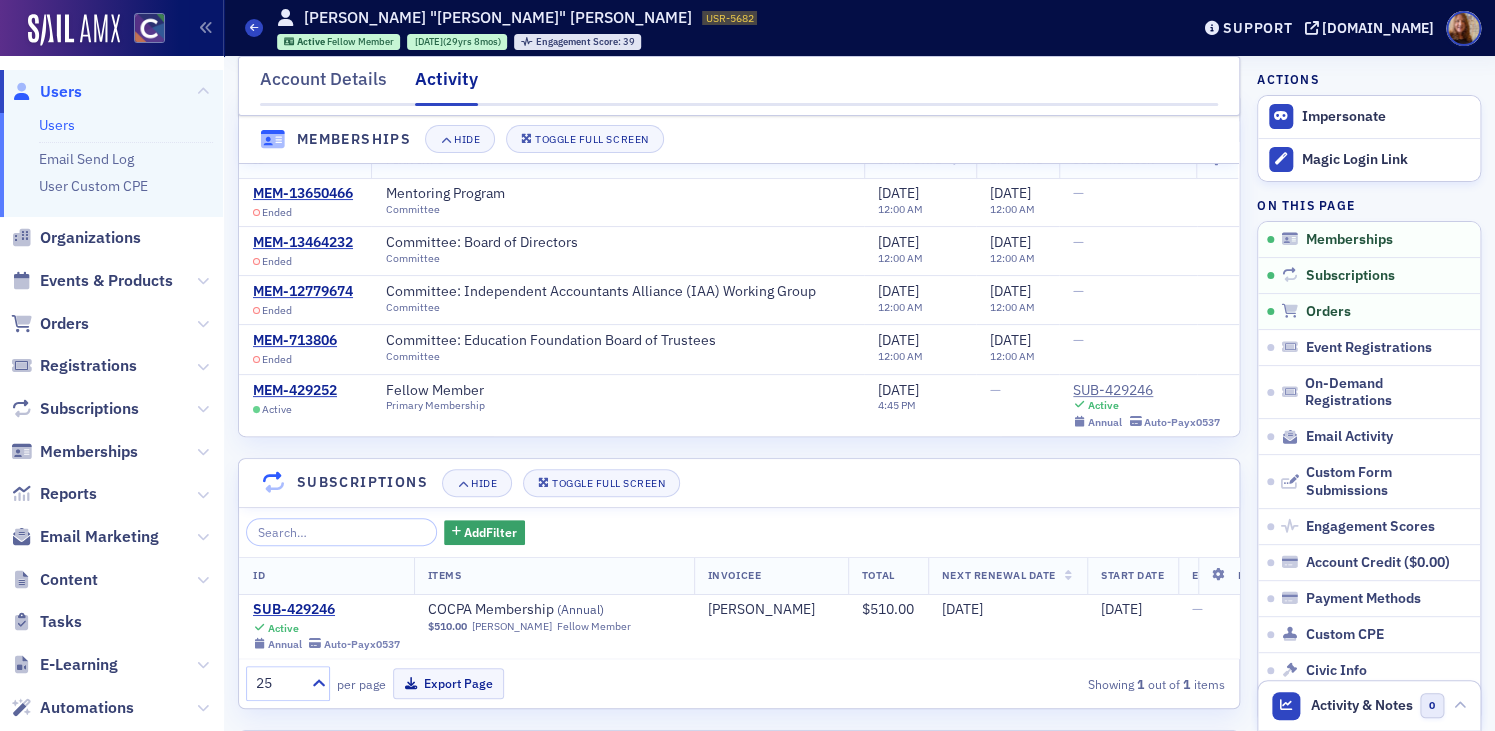 scroll, scrollTop: 0, scrollLeft: 0, axis: both 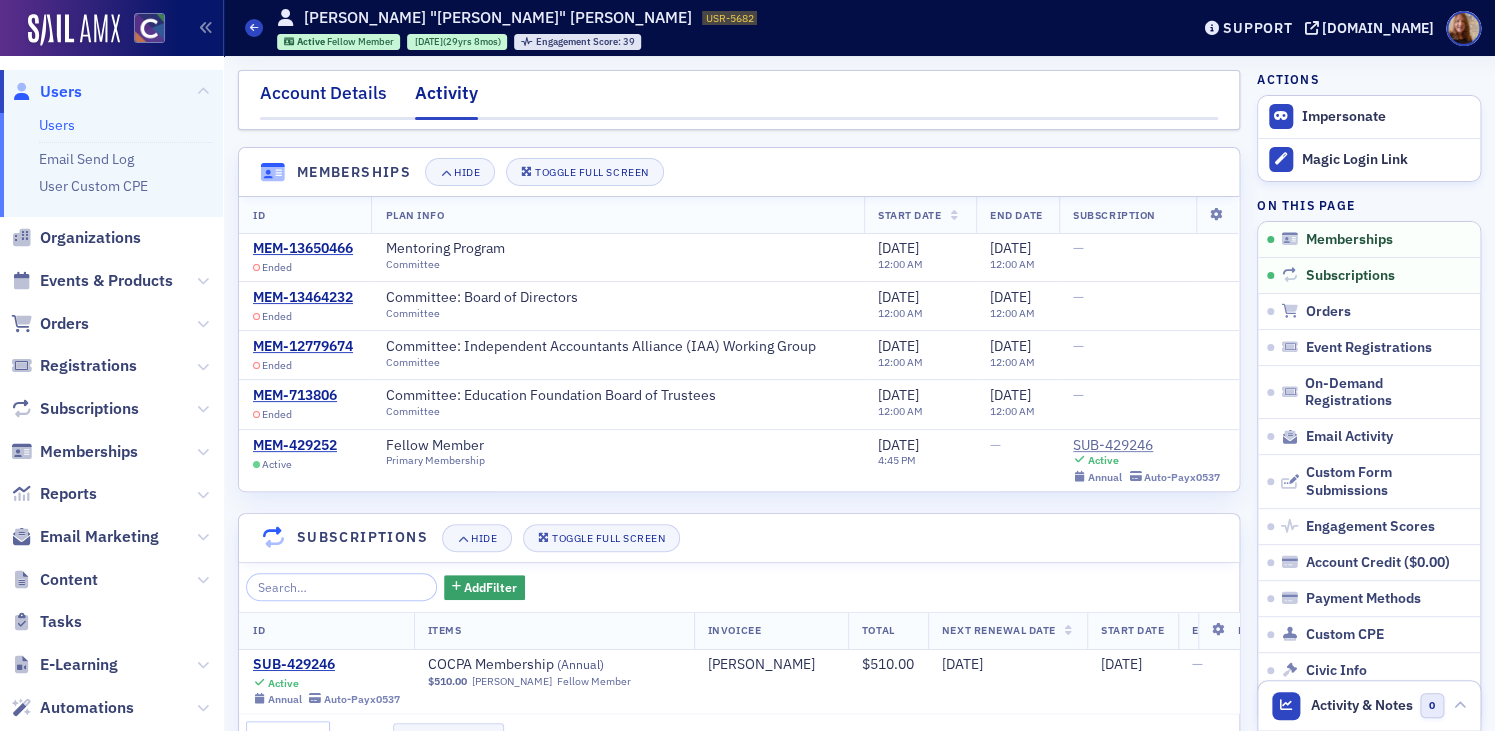 click on "Account Details" 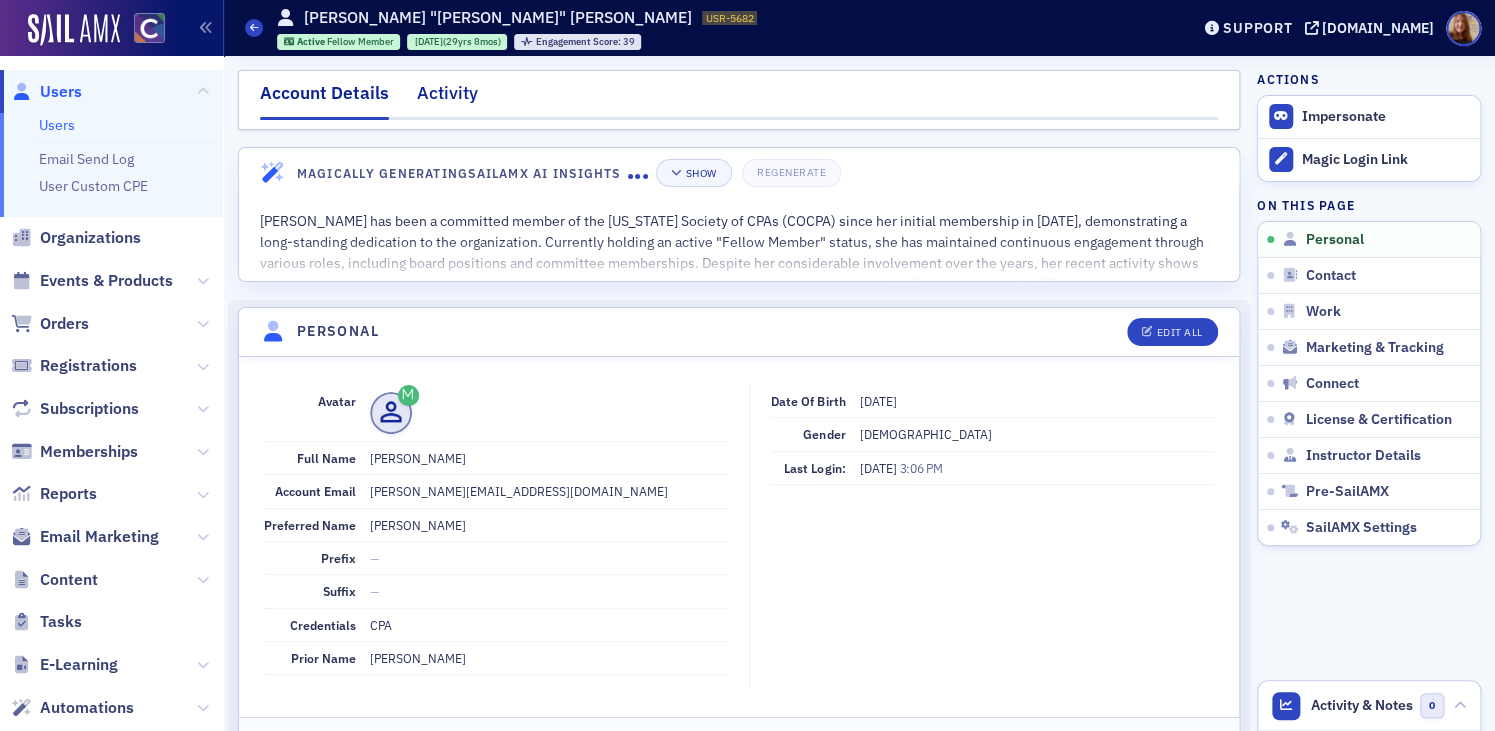 click on "Activity" 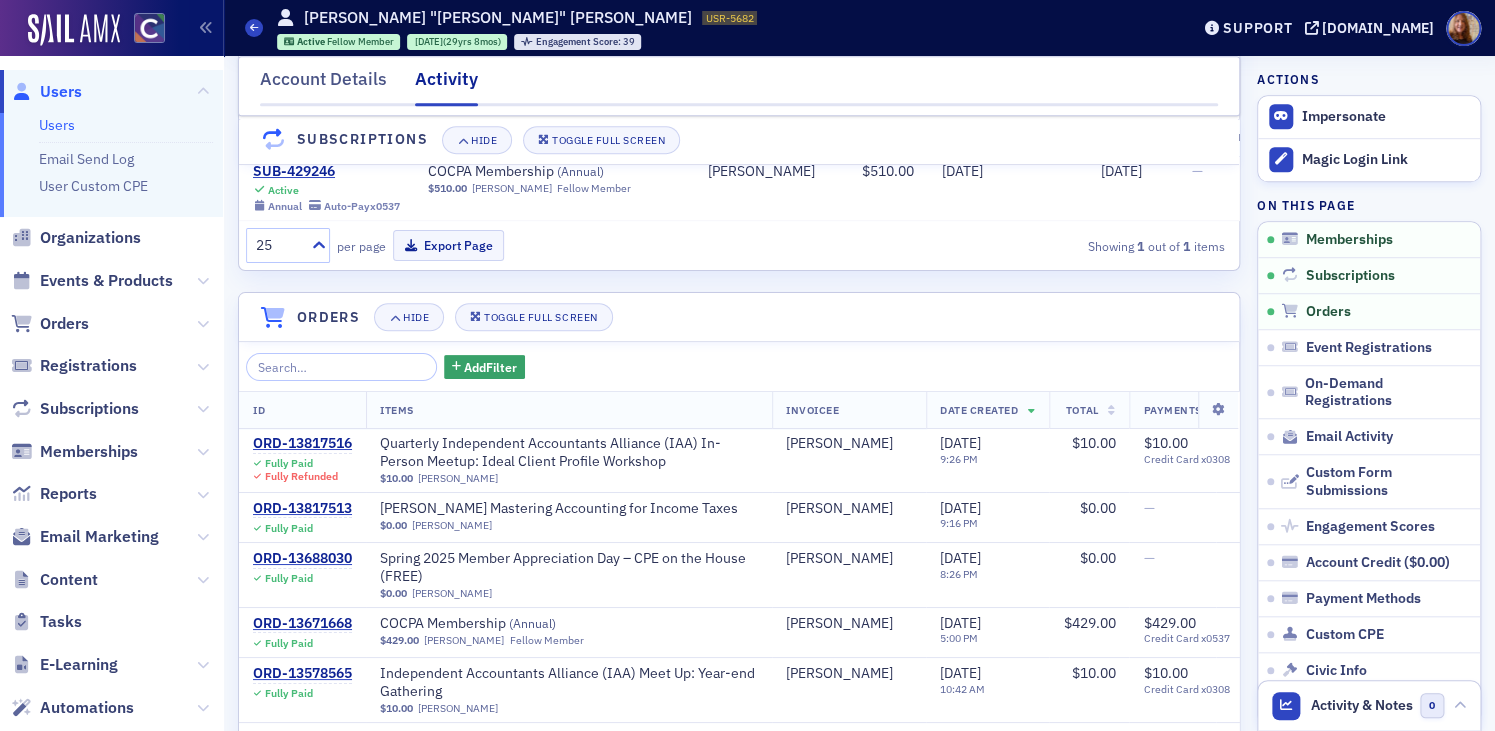 scroll, scrollTop: 553, scrollLeft: 0, axis: vertical 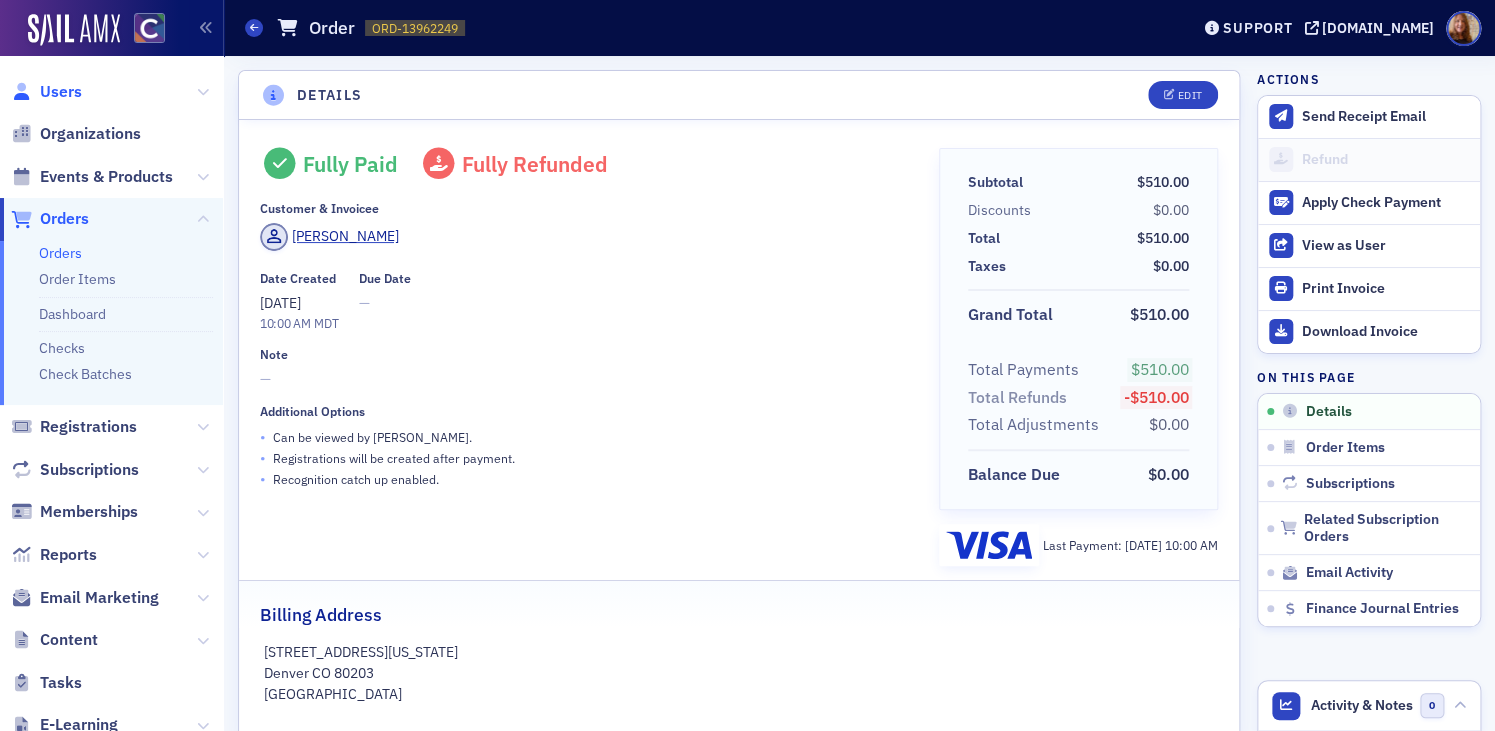 click on "Users" 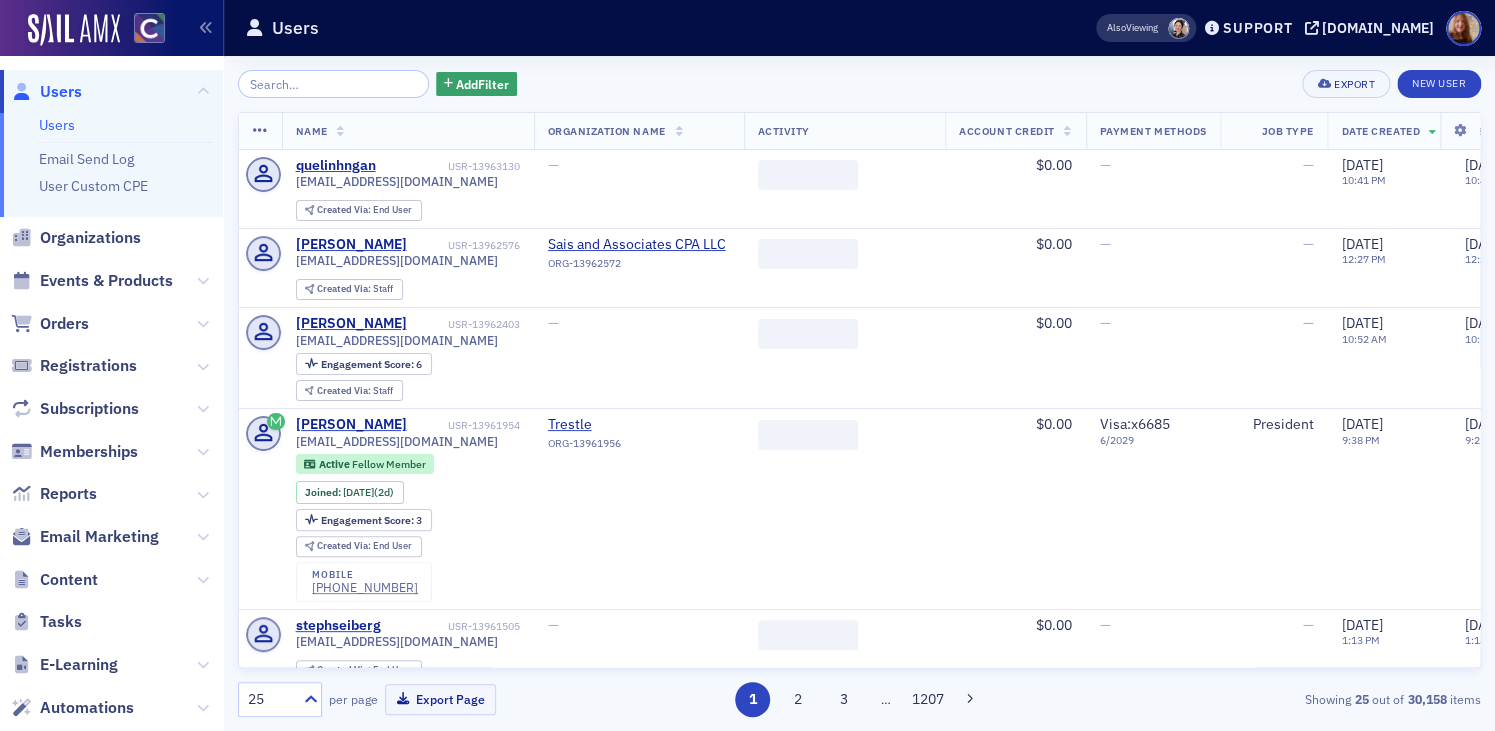 click 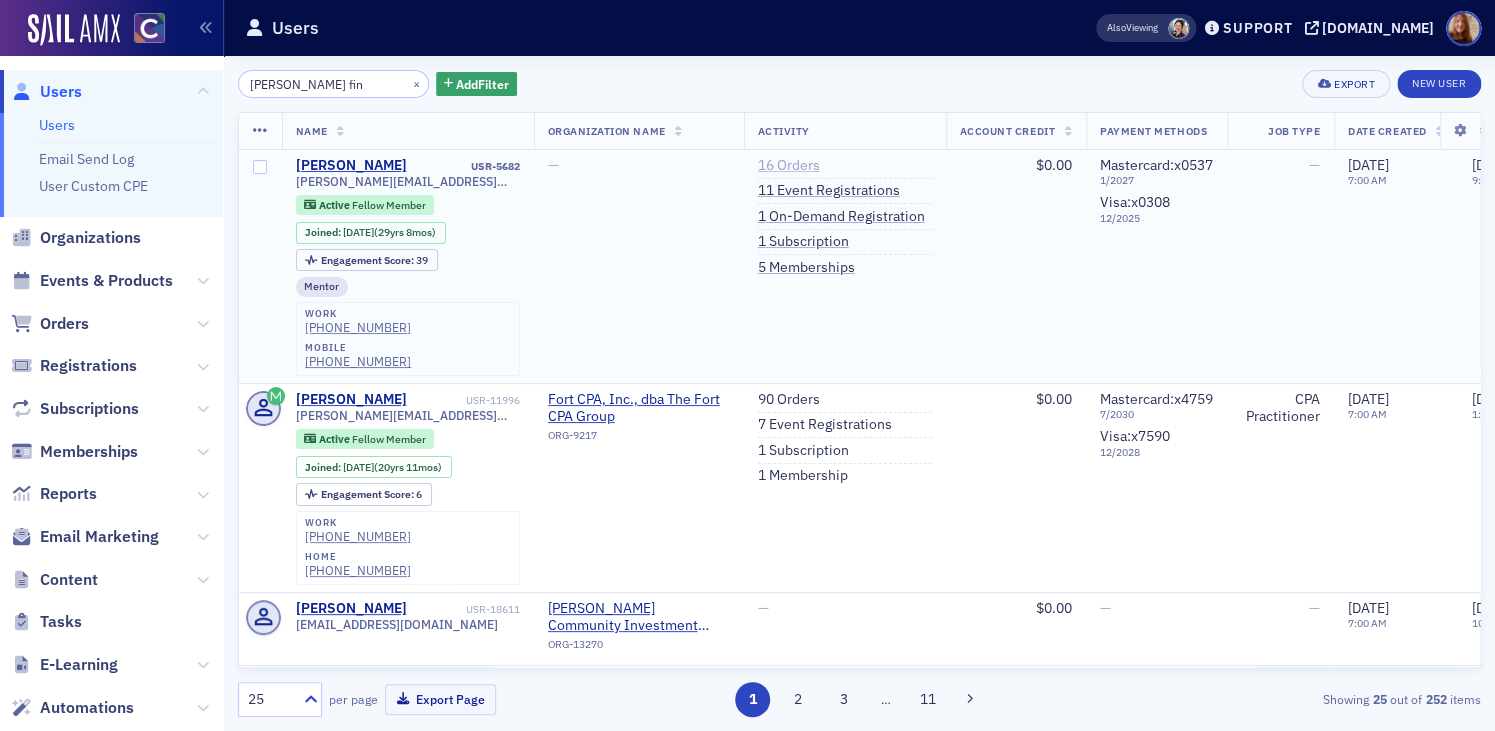 type on "lora fin" 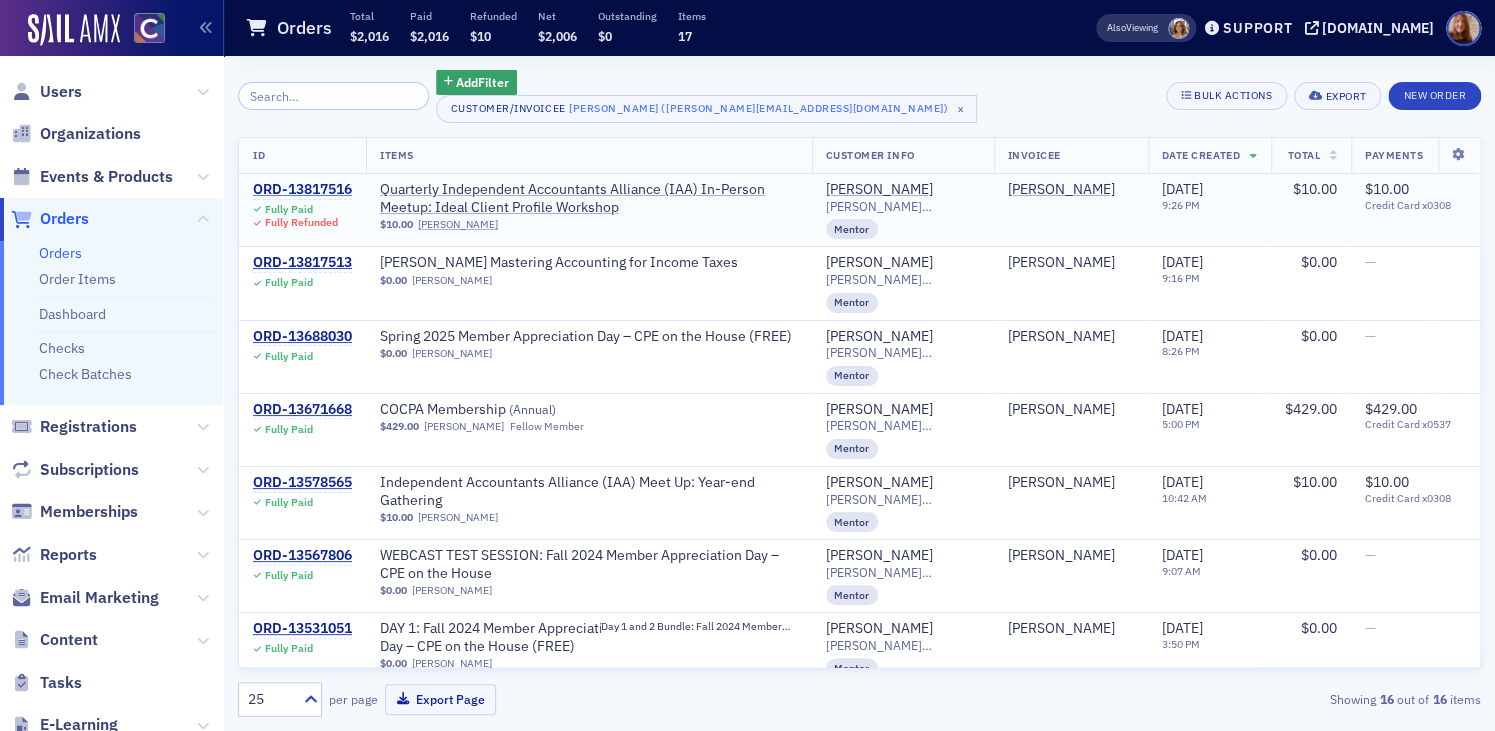 click on "ORD-13817516" 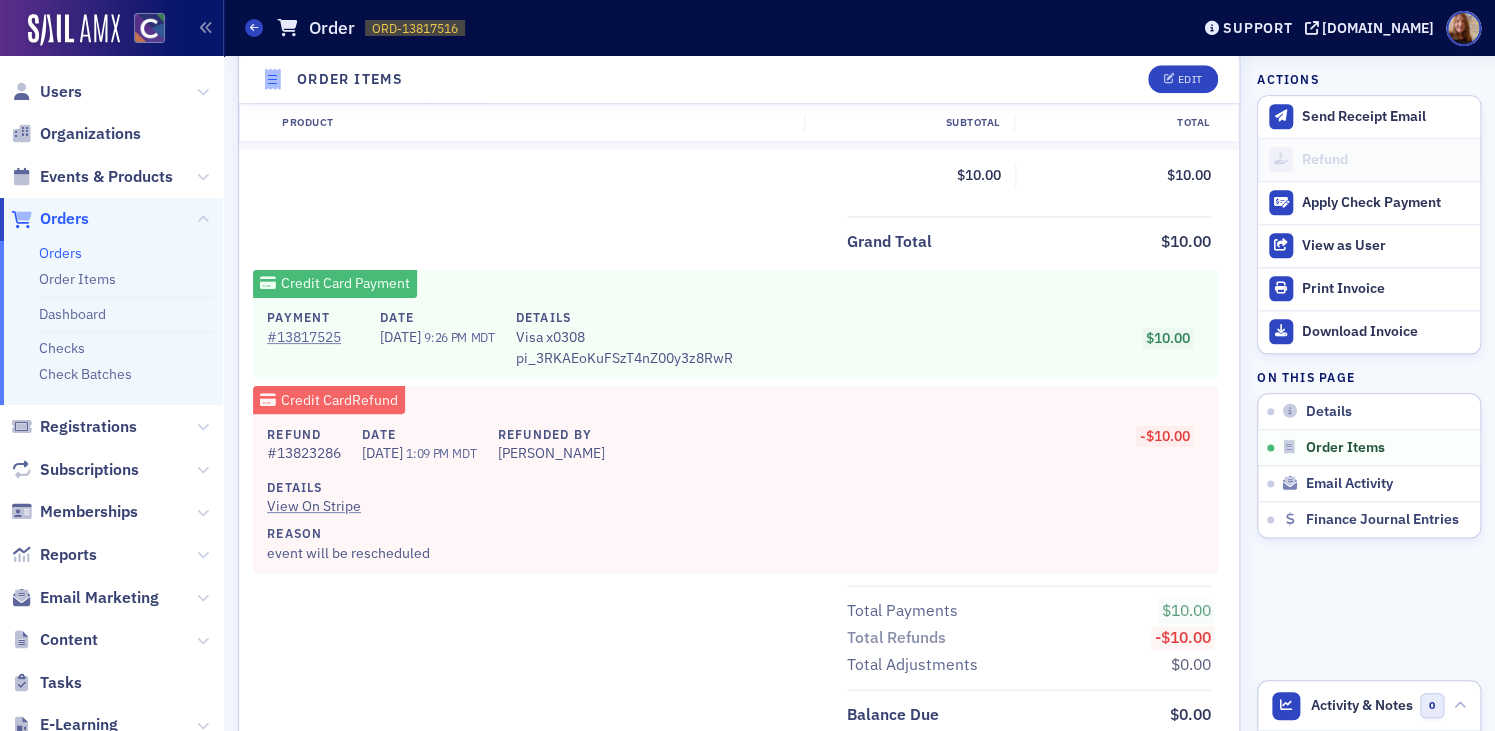 scroll, scrollTop: 867, scrollLeft: 0, axis: vertical 